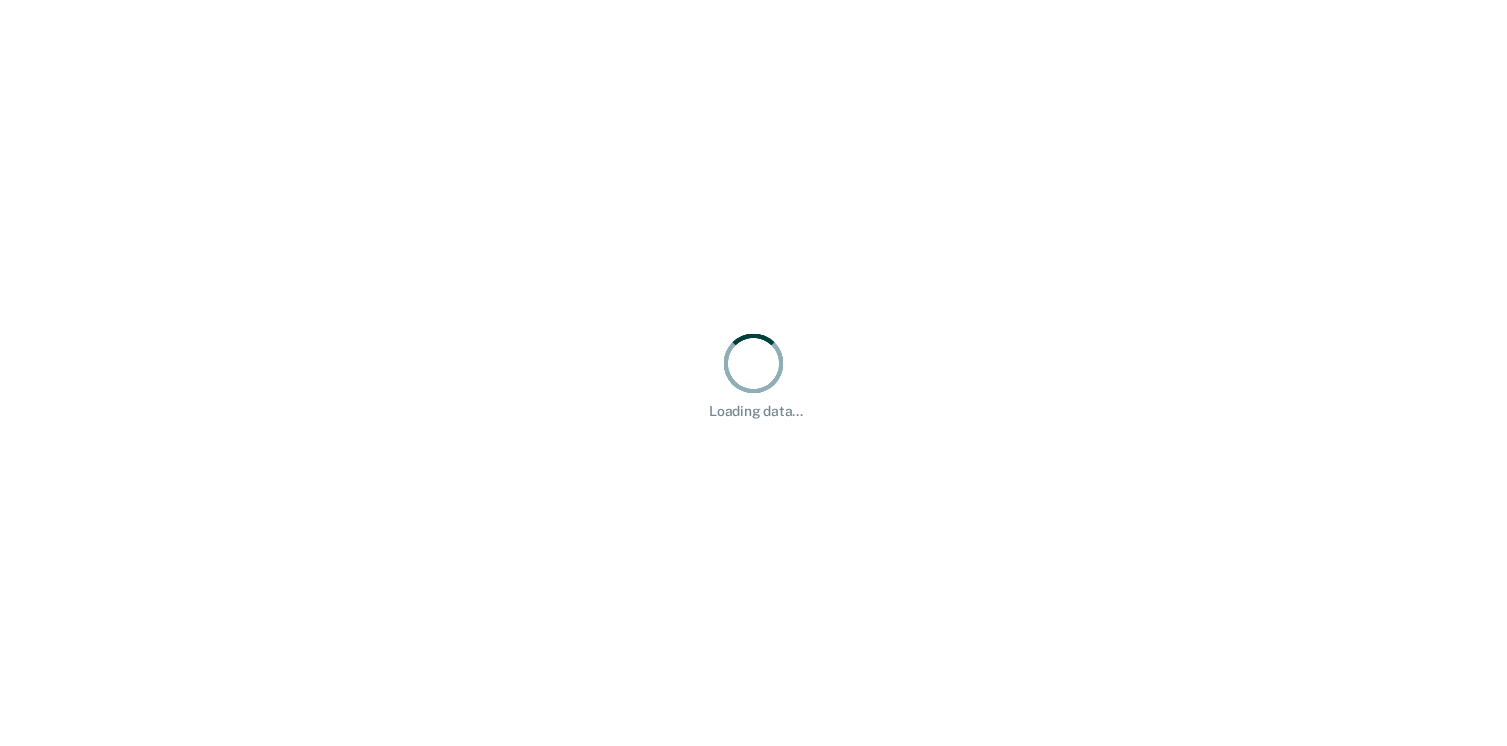 scroll, scrollTop: 0, scrollLeft: 0, axis: both 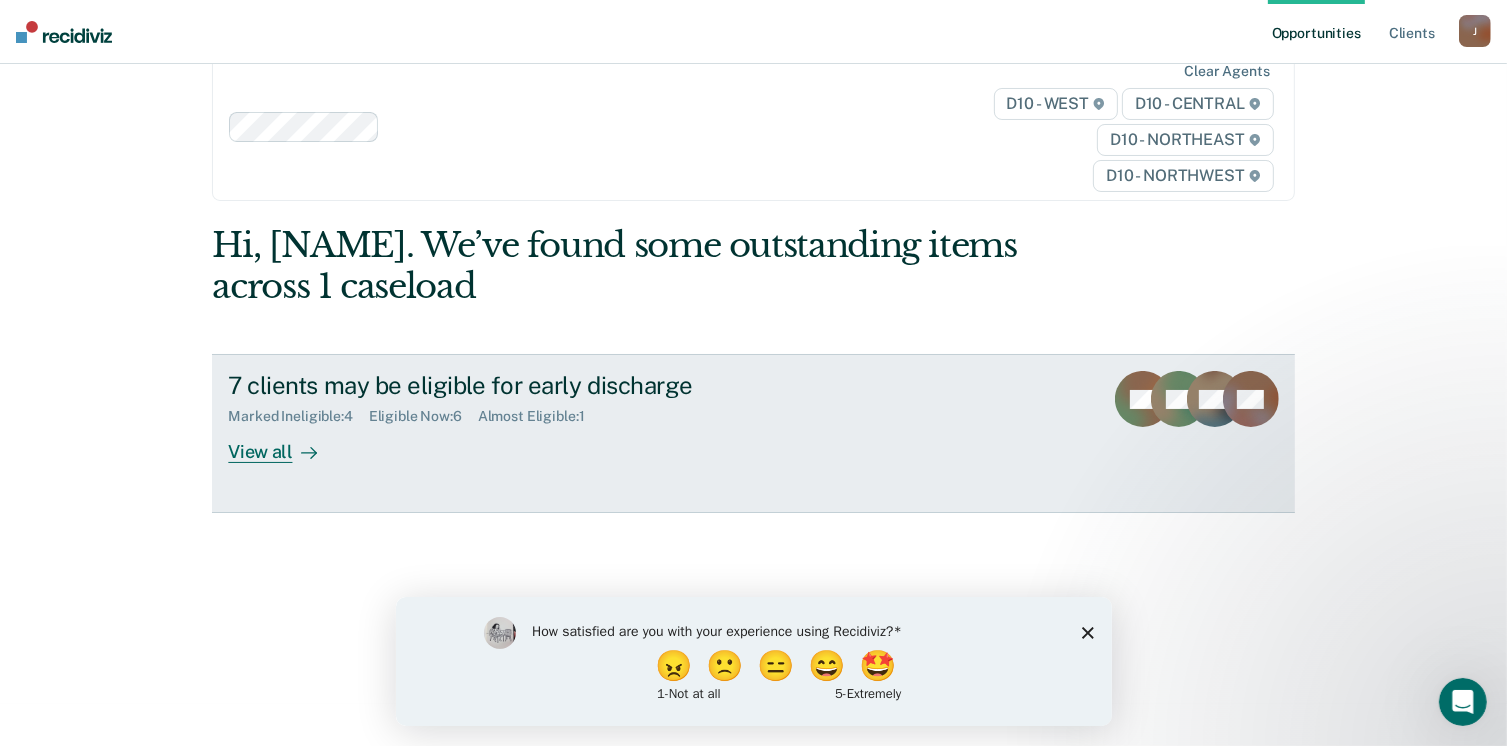 click on "View all" at bounding box center (284, 444) 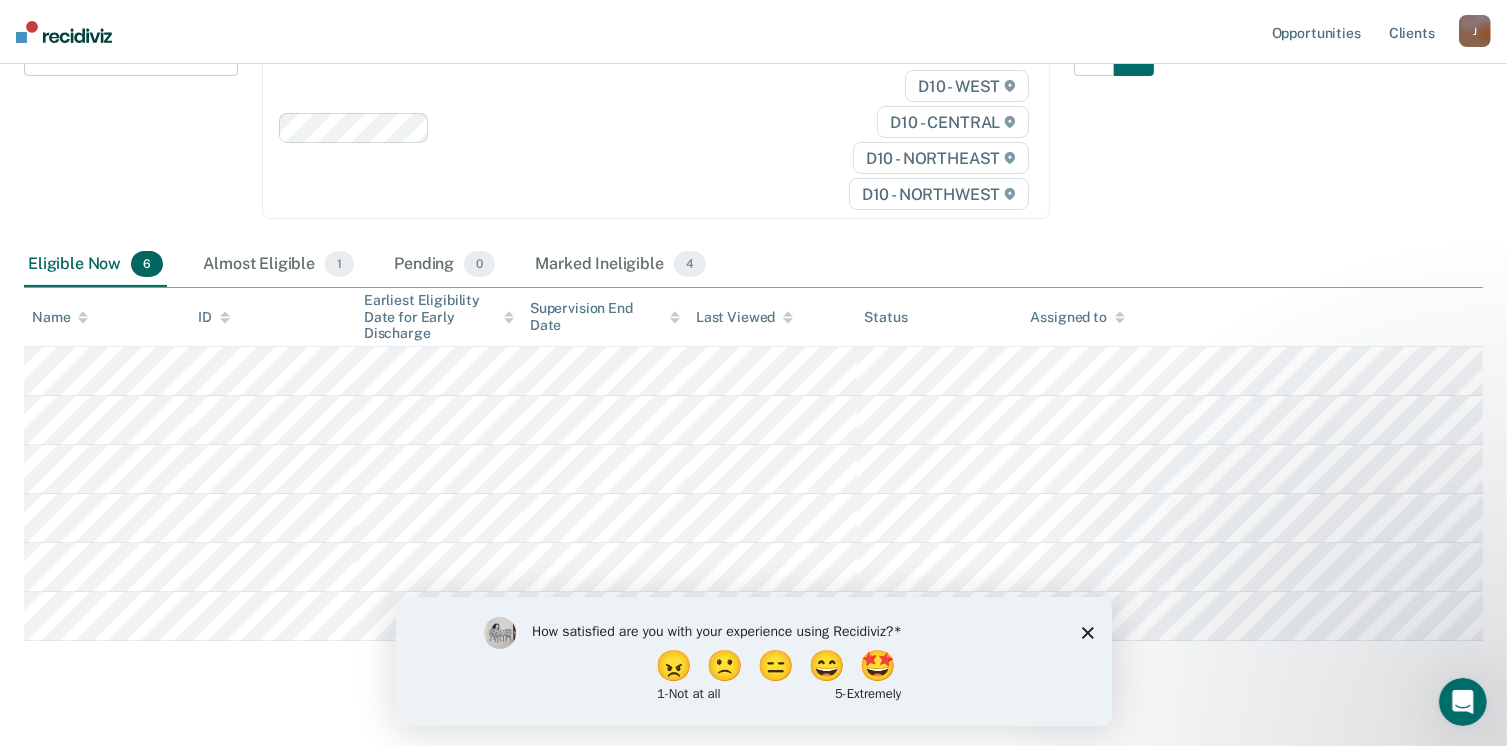 scroll, scrollTop: 288, scrollLeft: 0, axis: vertical 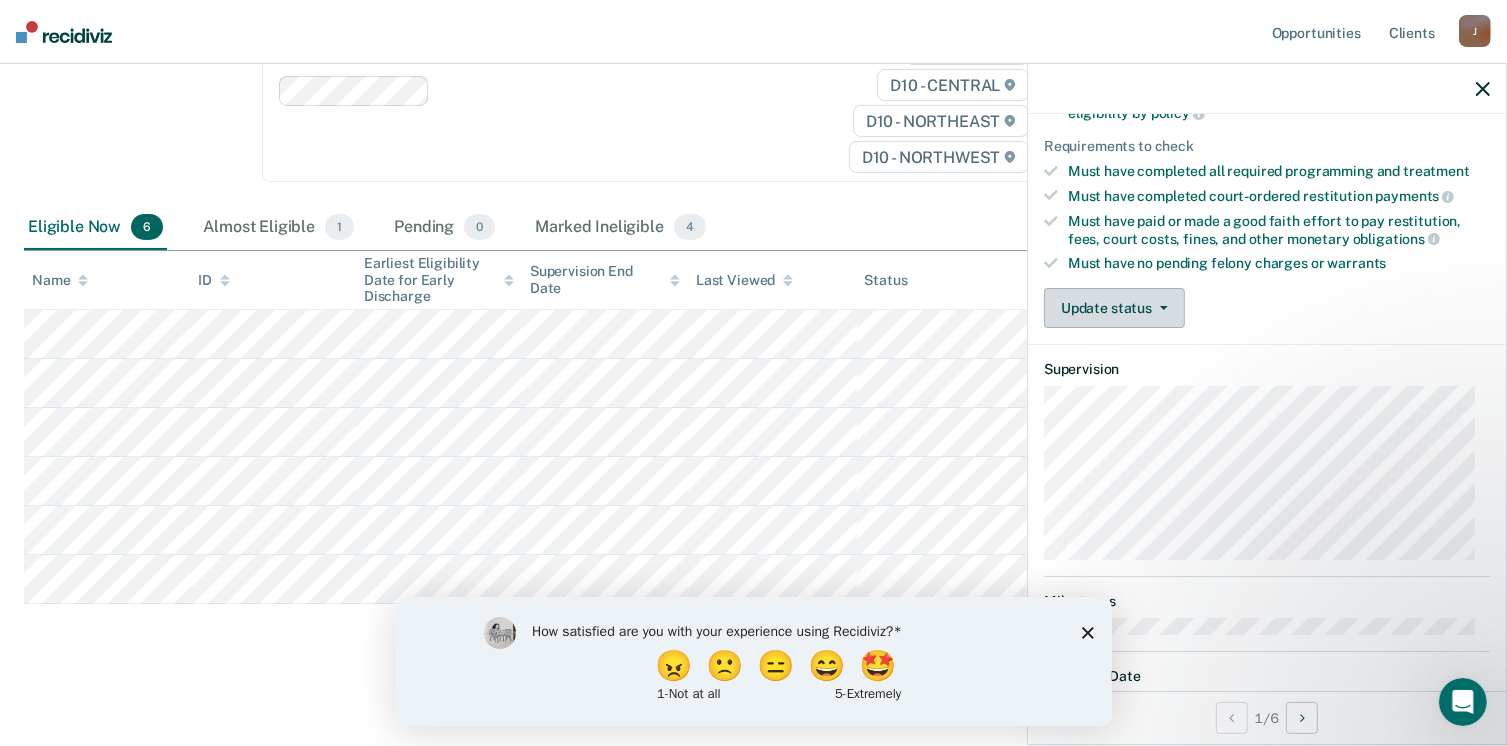 click 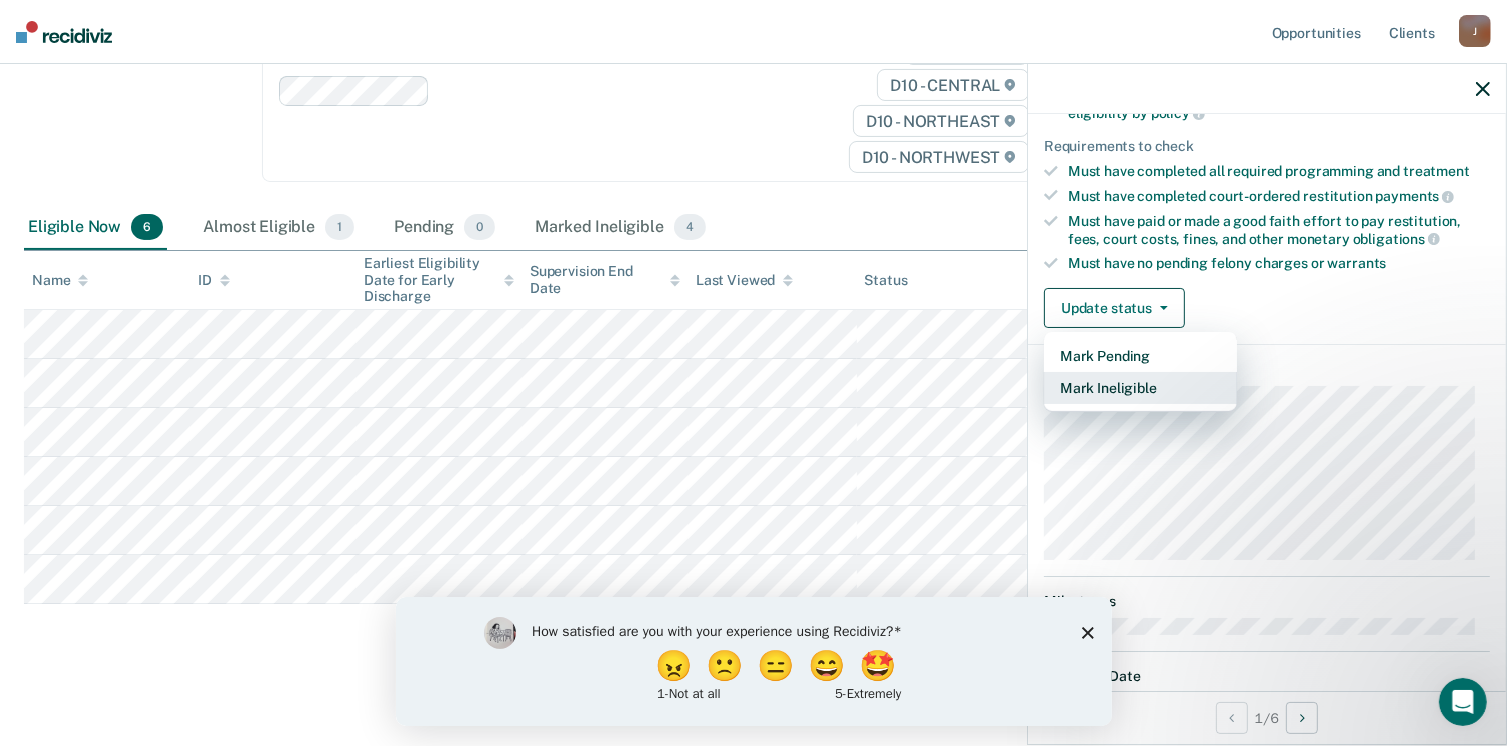 click on "Mark Ineligible" at bounding box center (1140, 388) 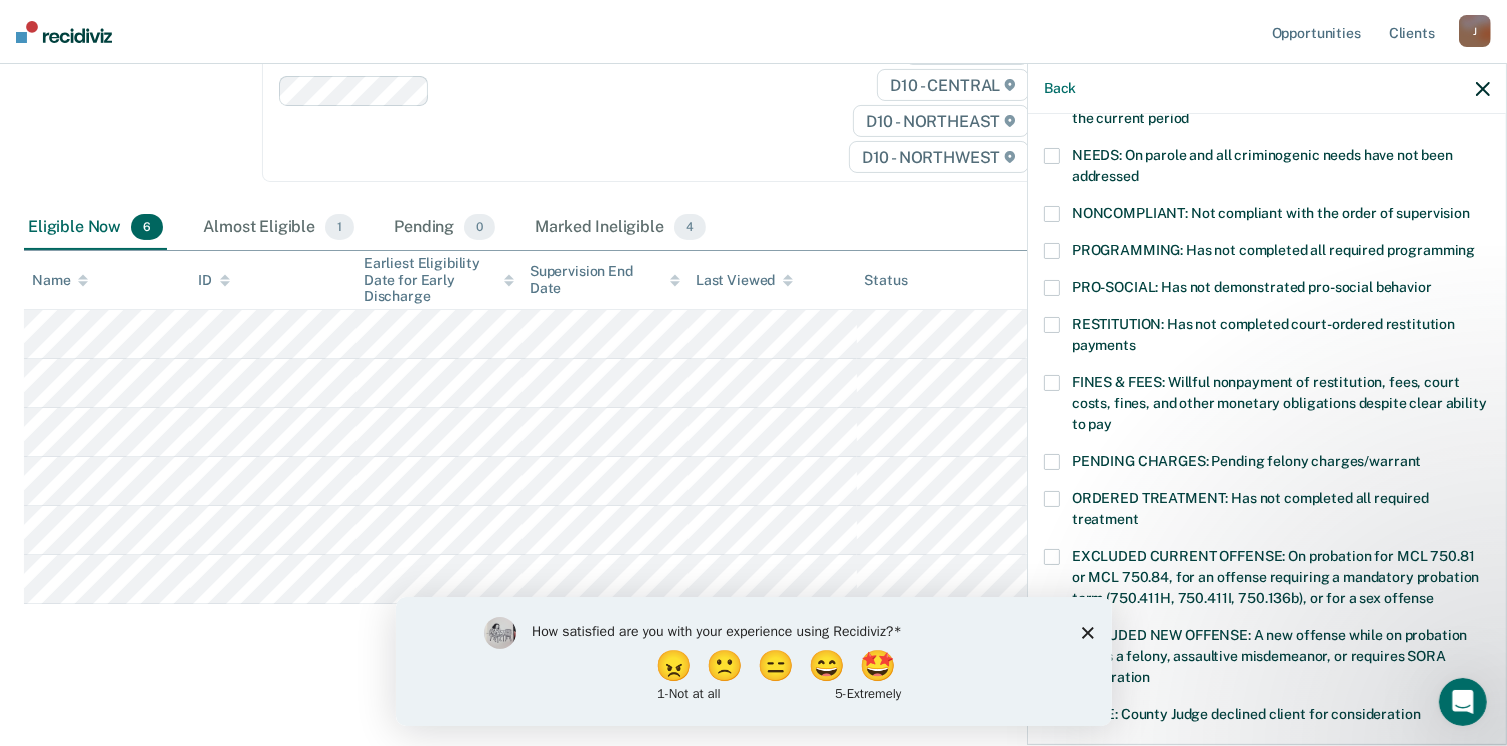 scroll, scrollTop: 247, scrollLeft: 0, axis: vertical 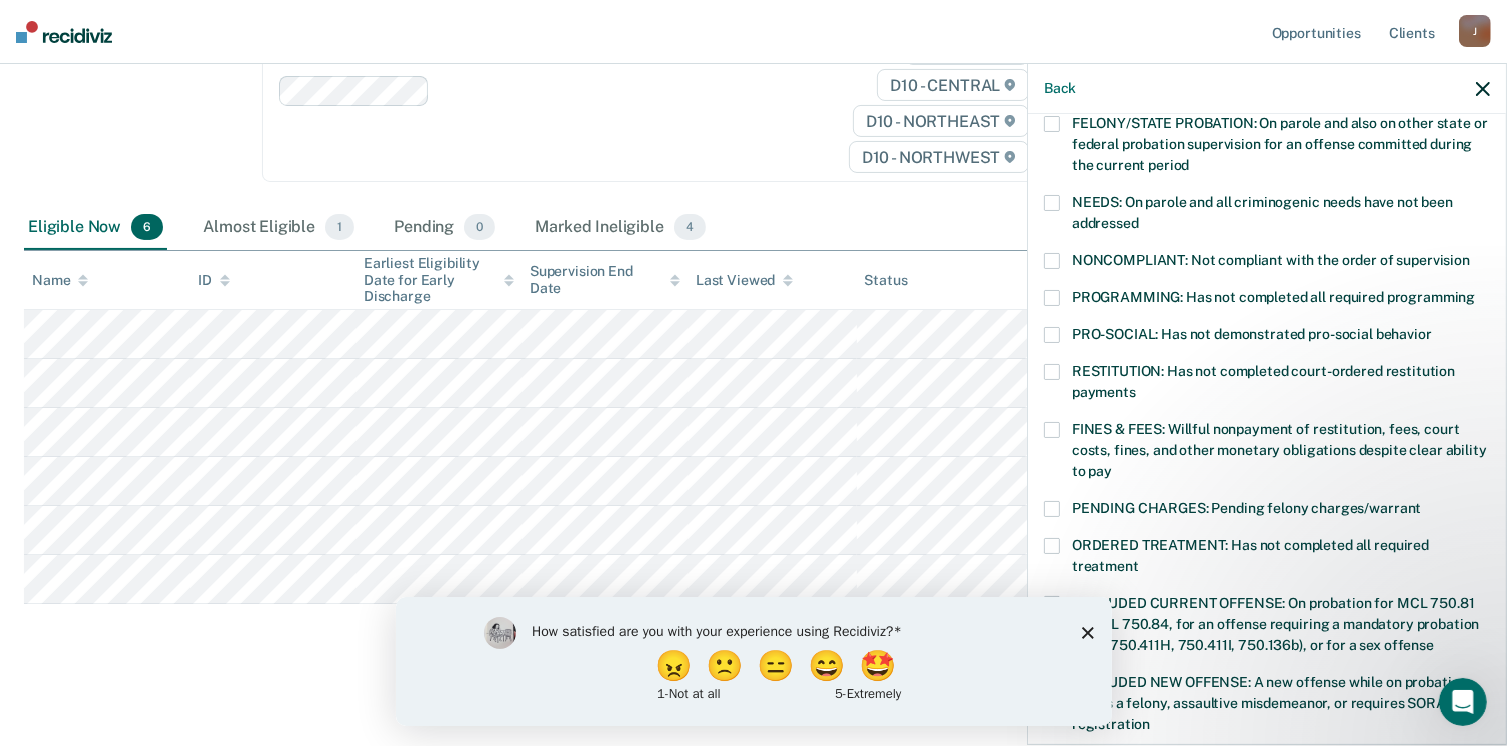 click at bounding box center [1052, 372] 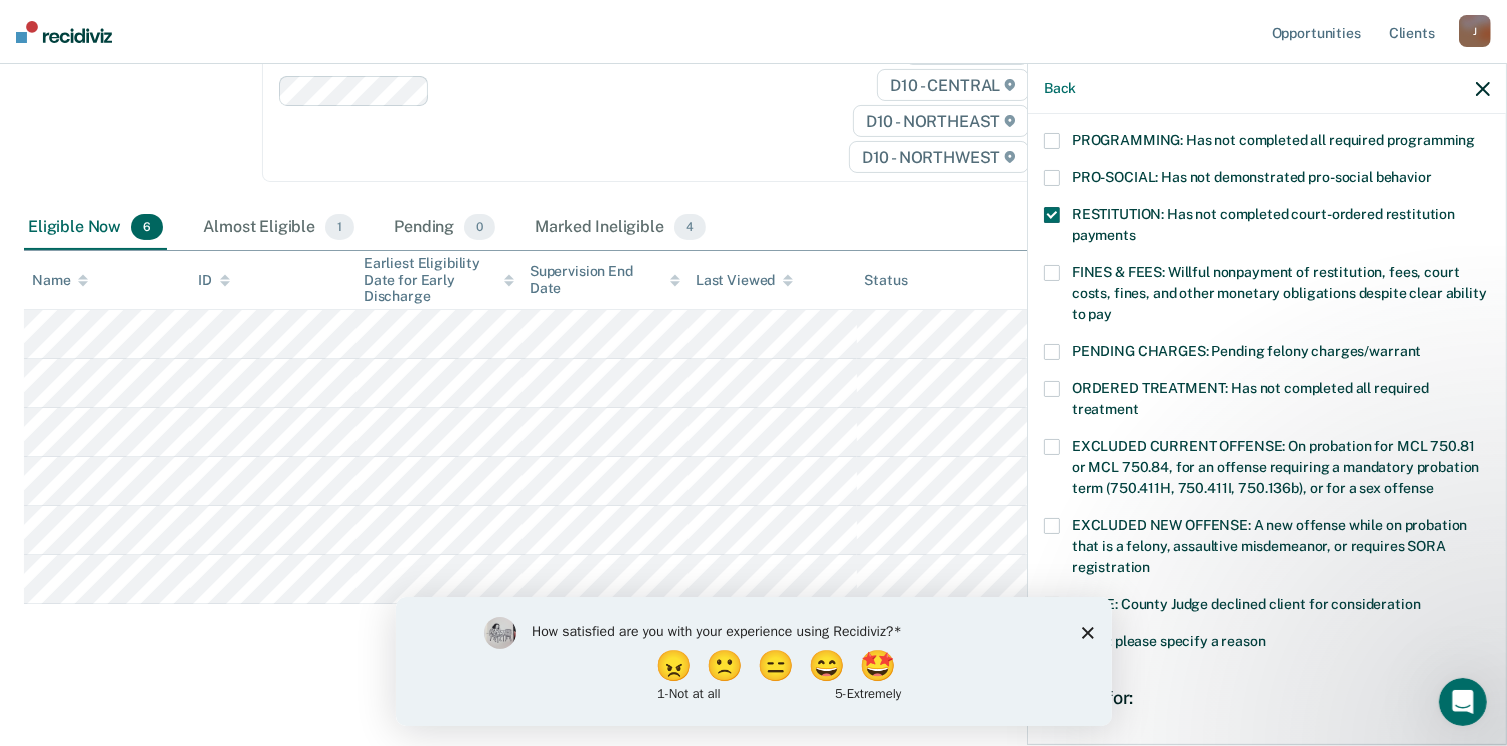 scroll, scrollTop: 647, scrollLeft: 0, axis: vertical 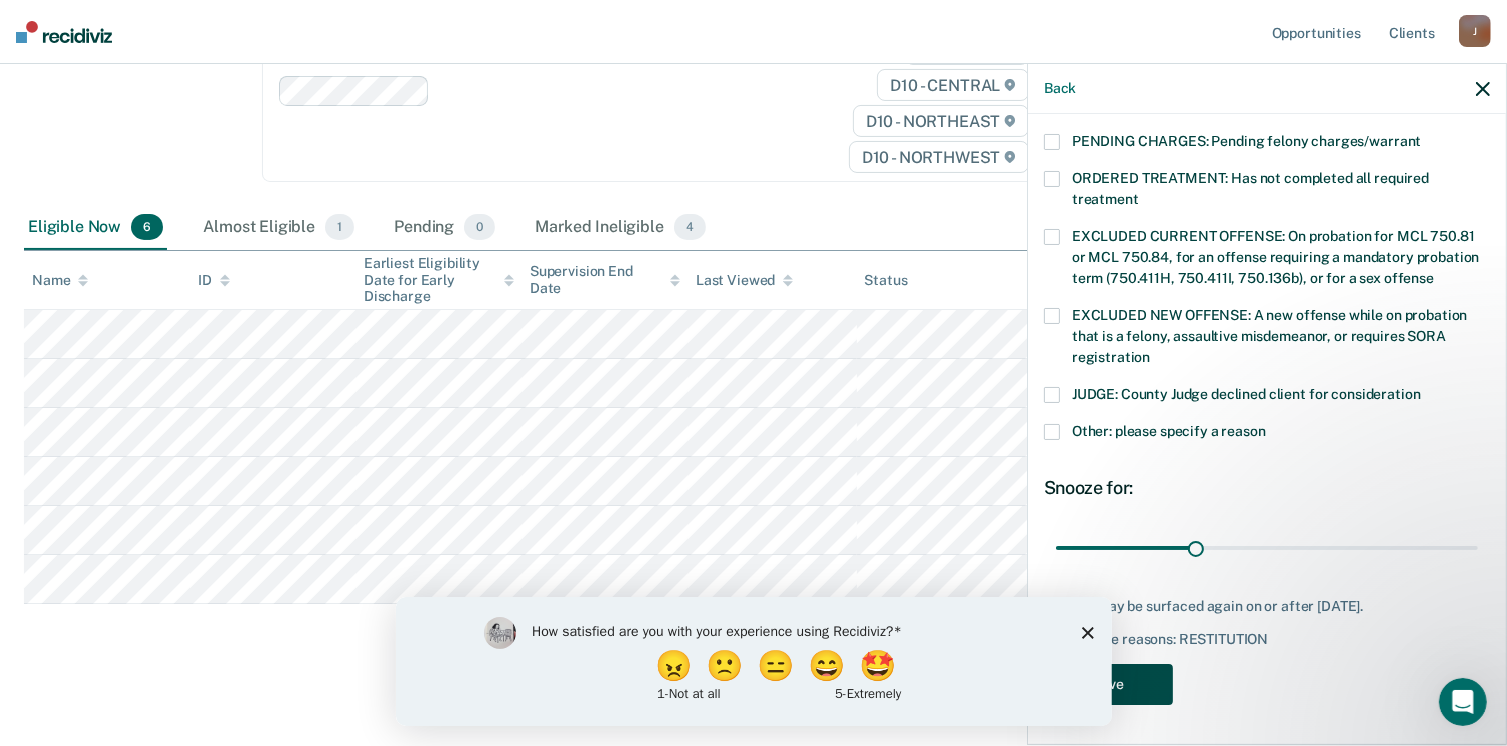 click on "Save" at bounding box center [1108, 684] 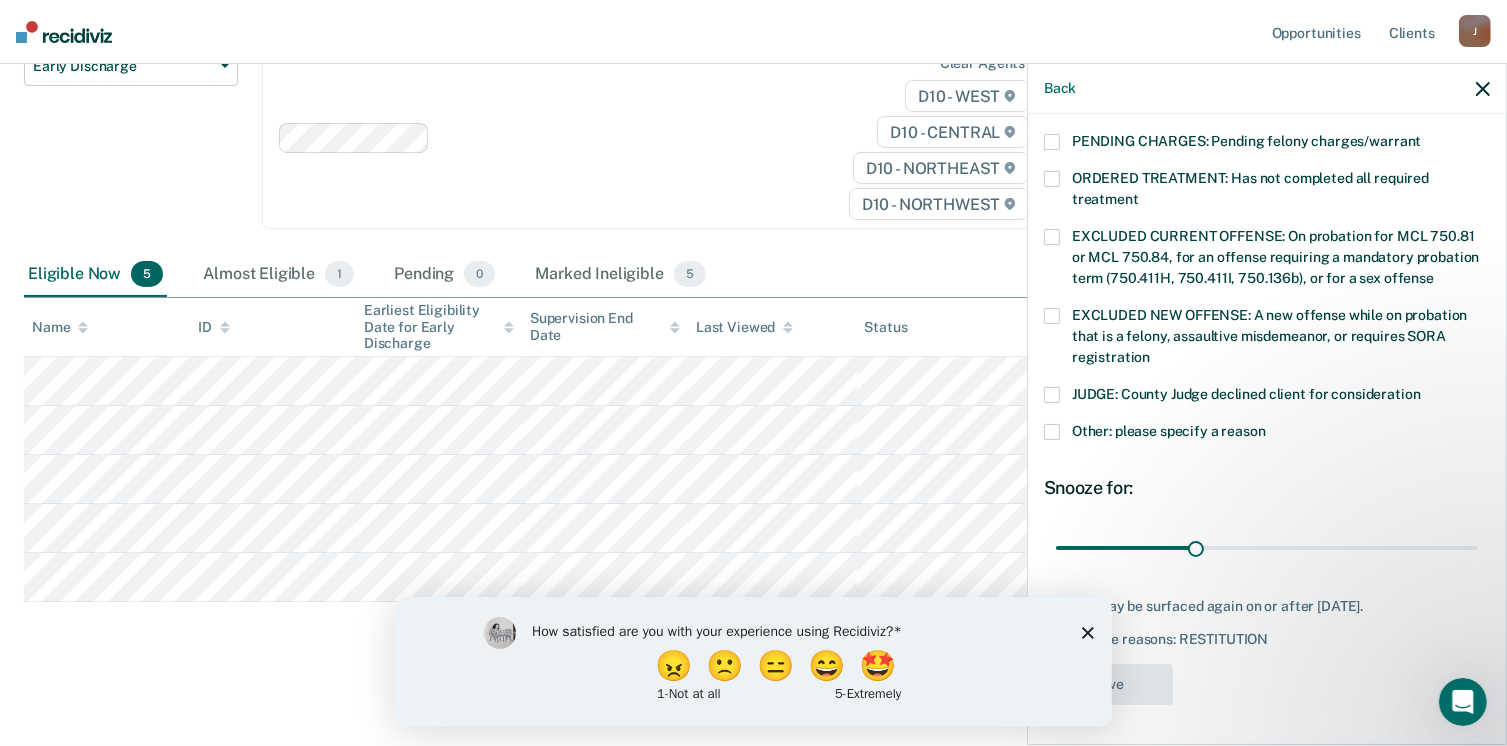 scroll, scrollTop: 238, scrollLeft: 0, axis: vertical 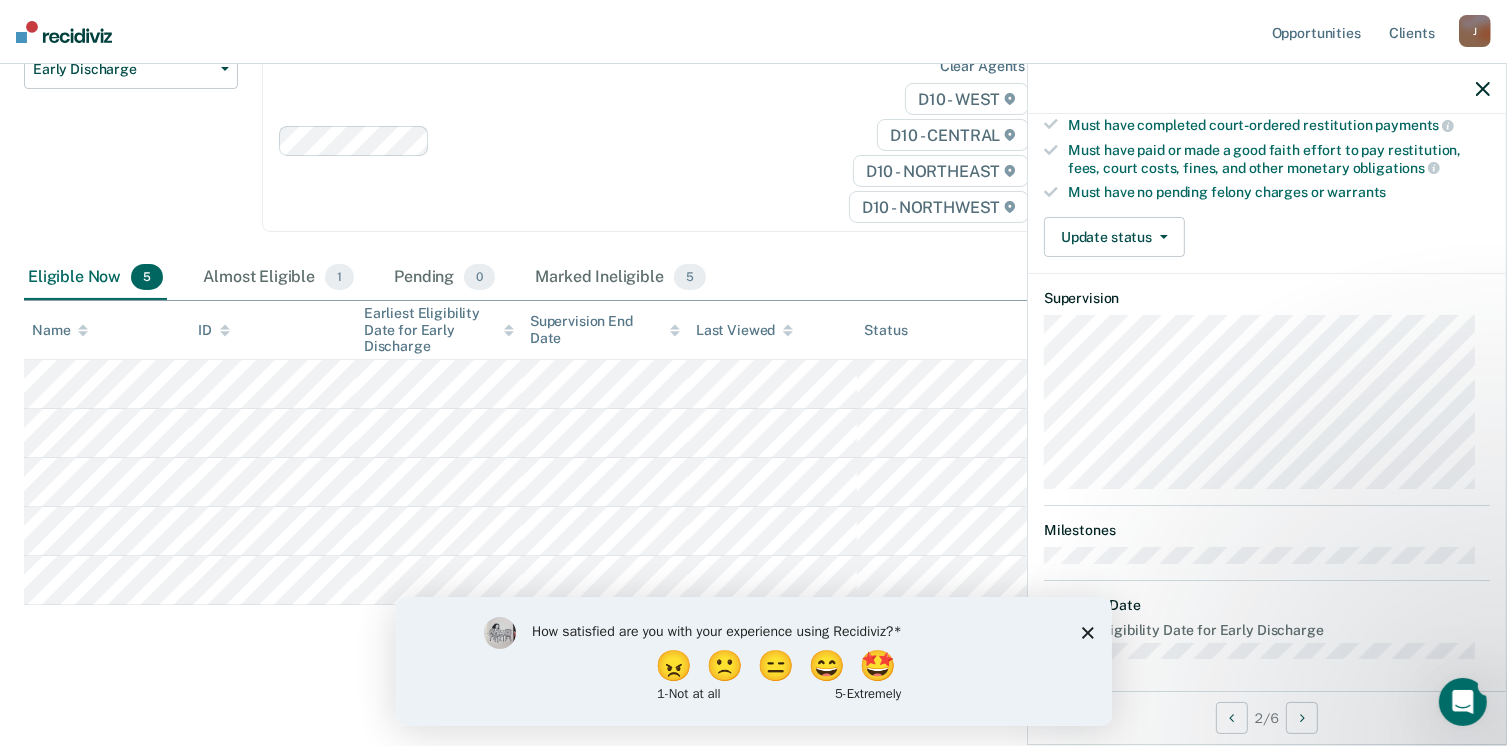 click on "How satisfied are you with your experience using Recidiviz? 😠 🙁 😑 😄 🤩 1  -  Not at all 5  -  Extremely" at bounding box center [753, 660] 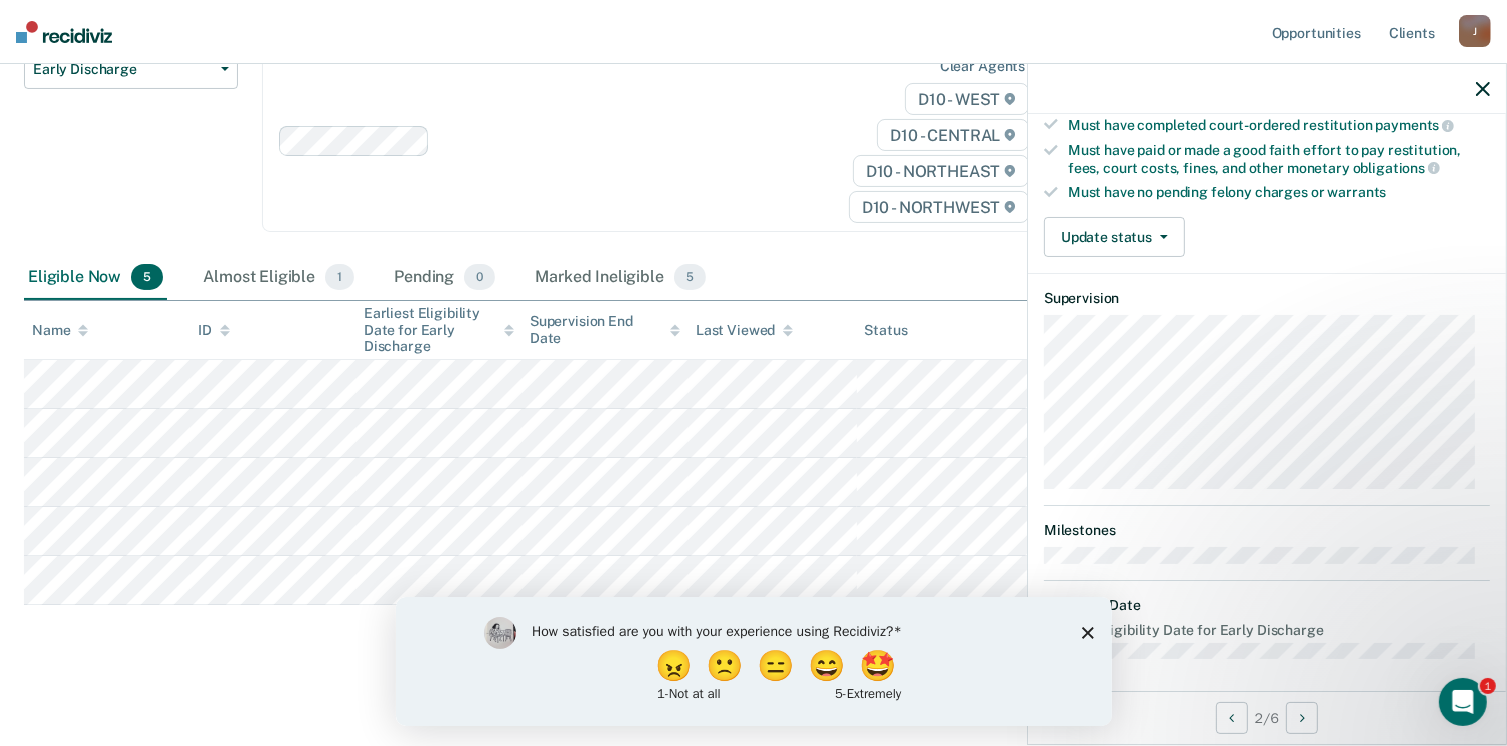 click on "How satisfied are you with your experience using Recidiviz? 😠 🙁 😑 😄 🤩 1  -  Not at all 5  -  Extremely" at bounding box center (753, 660) 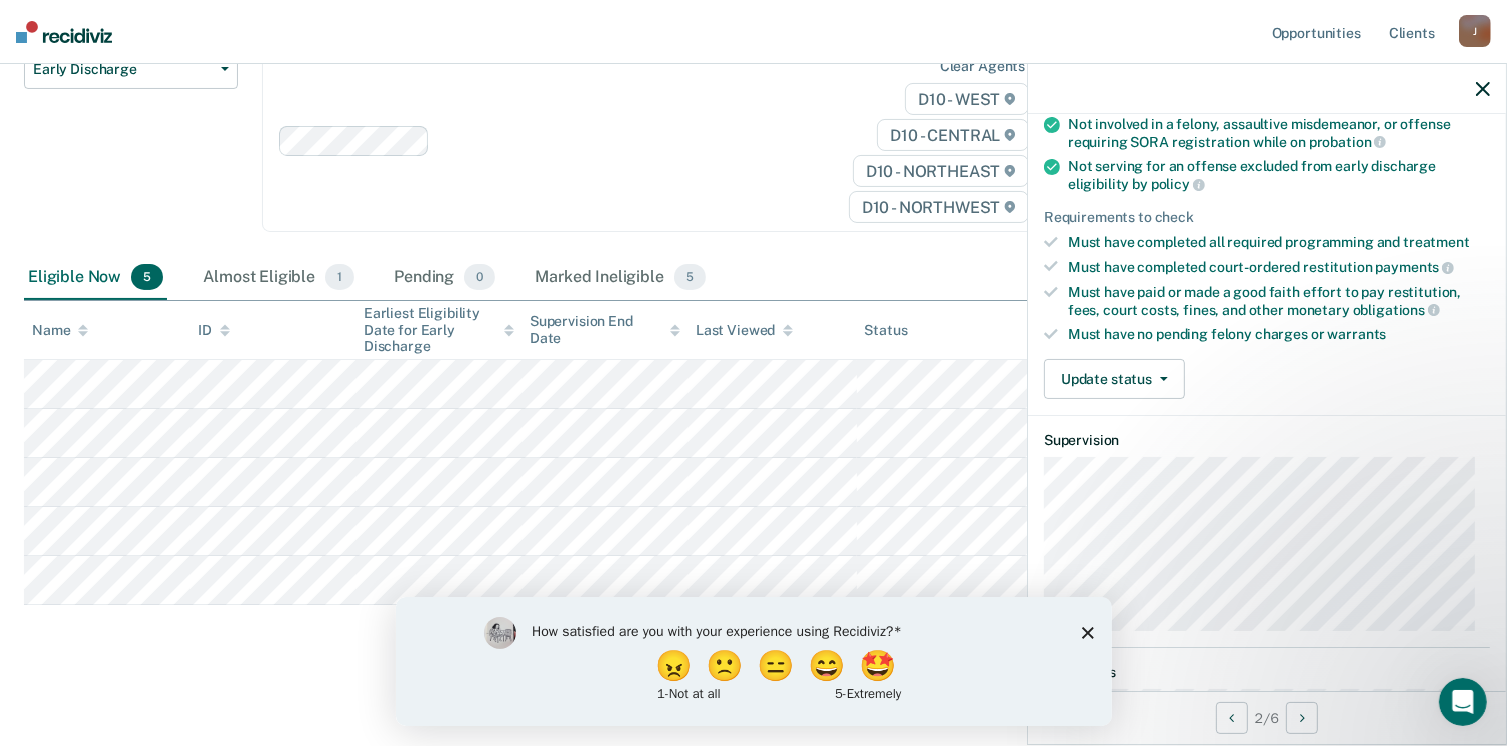 scroll, scrollTop: 0, scrollLeft: 0, axis: both 